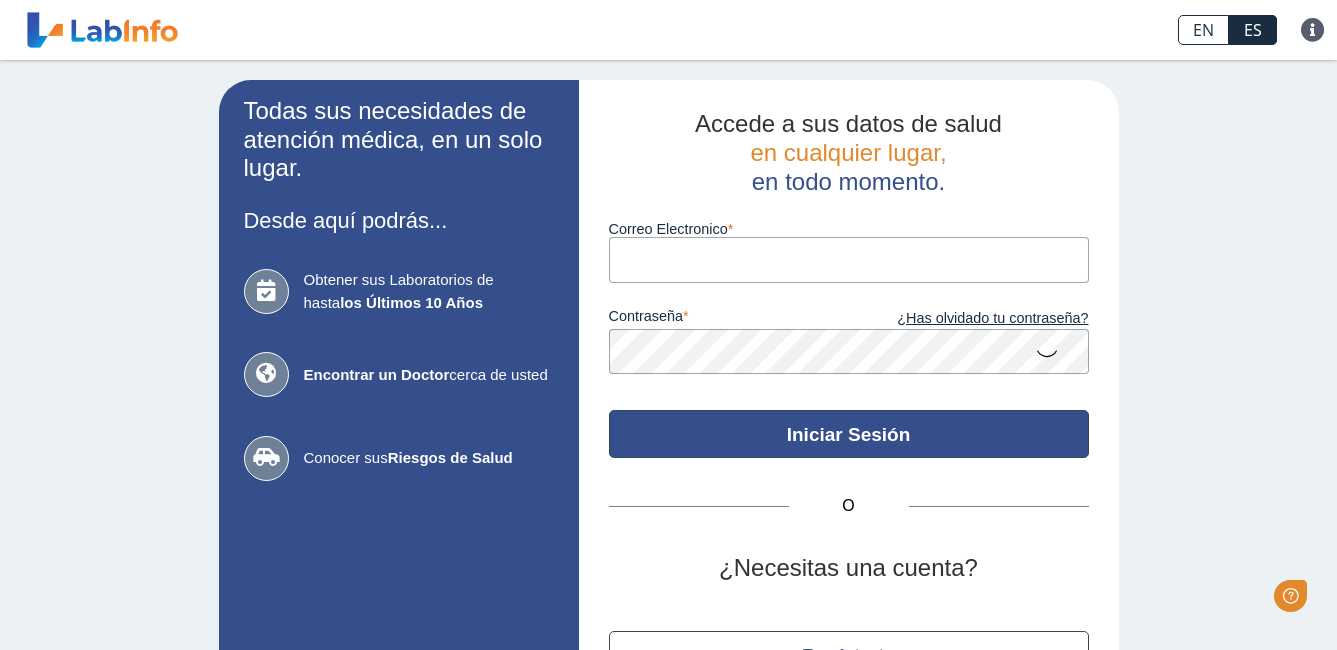 scroll, scrollTop: 0, scrollLeft: 0, axis: both 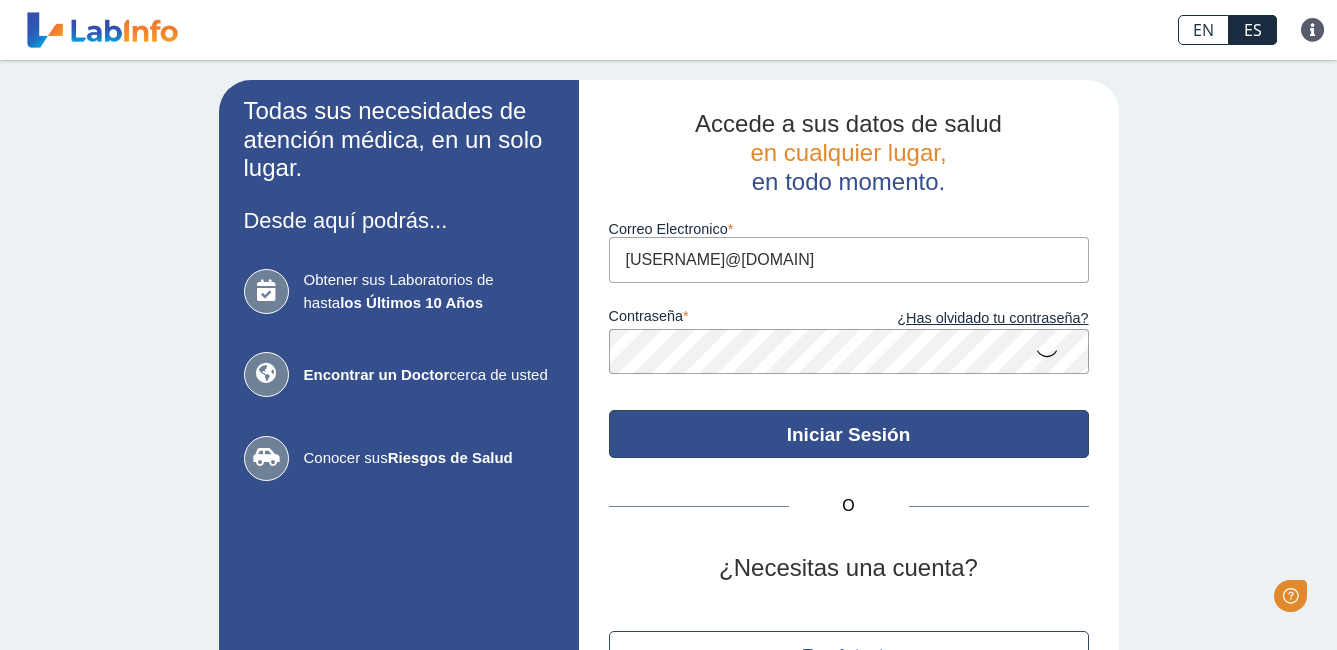 click on "Iniciar Sesión" 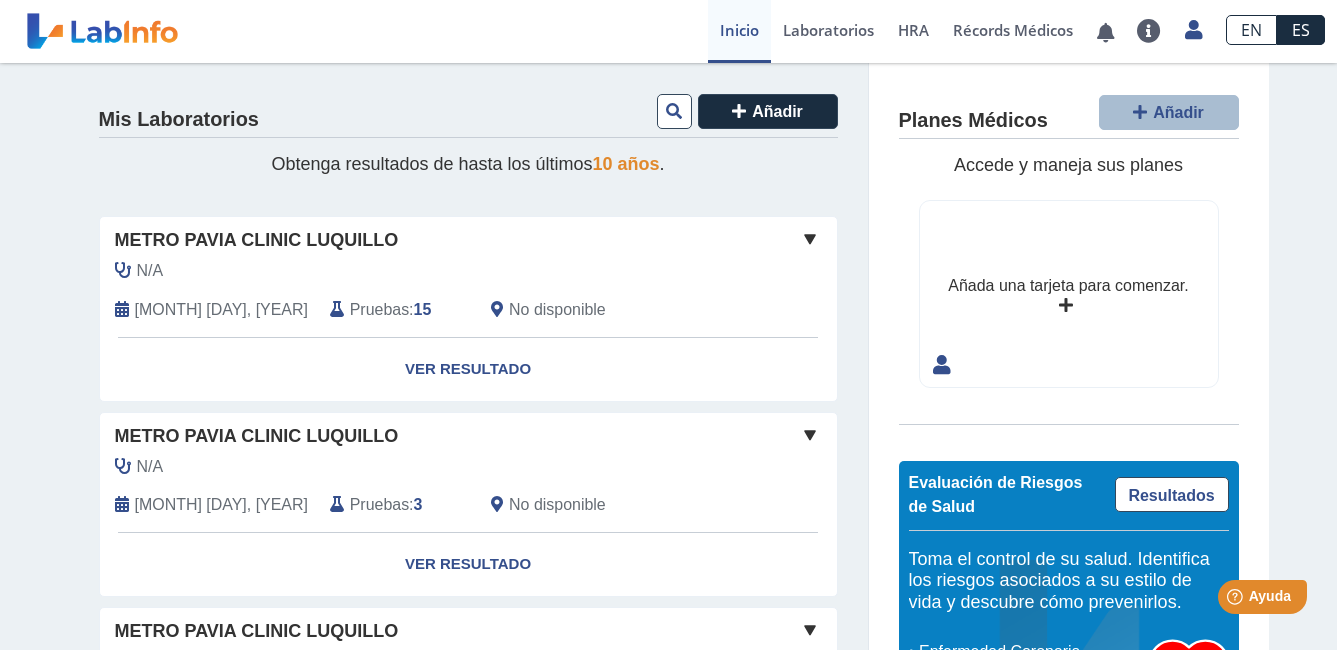scroll, scrollTop: 0, scrollLeft: 0, axis: both 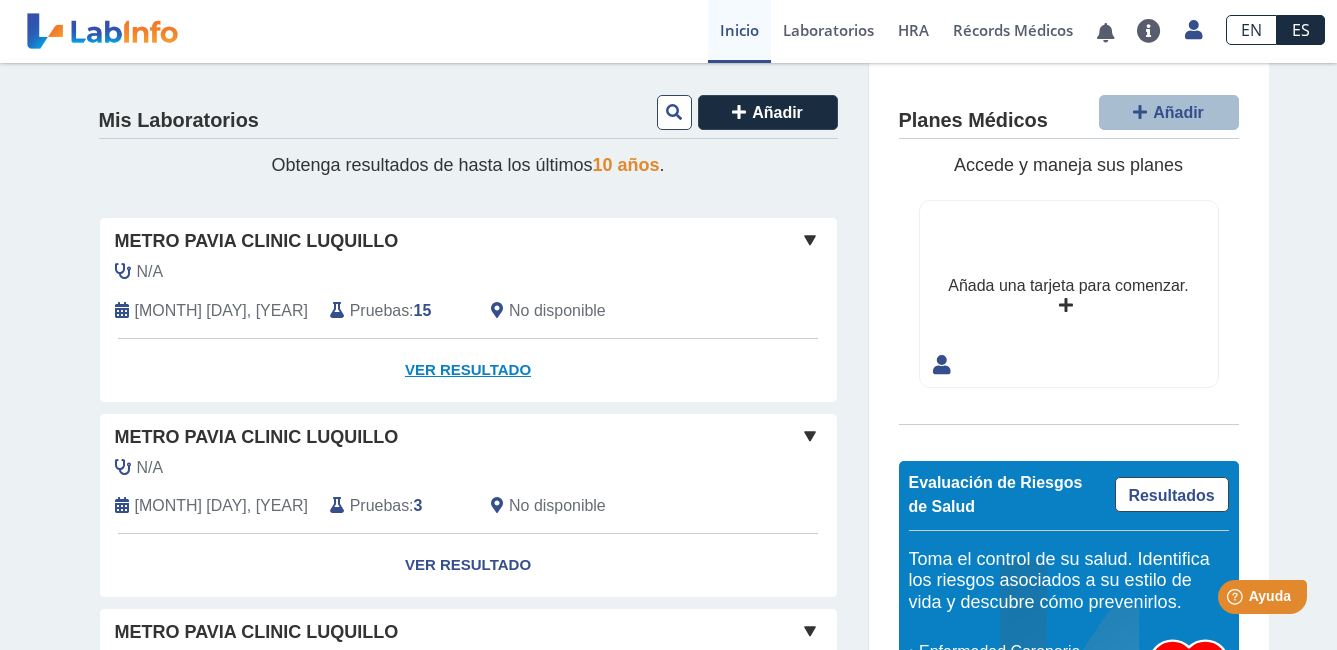 click on "Ver Resultado" 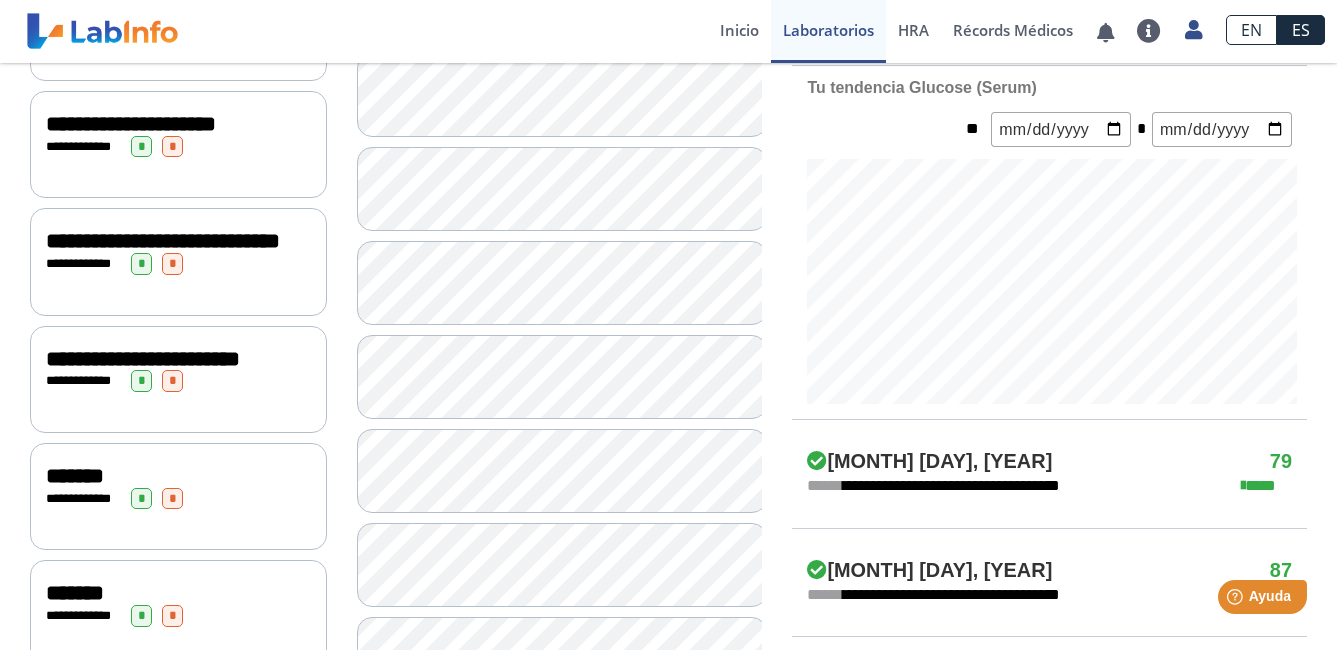 scroll, scrollTop: 656, scrollLeft: 0, axis: vertical 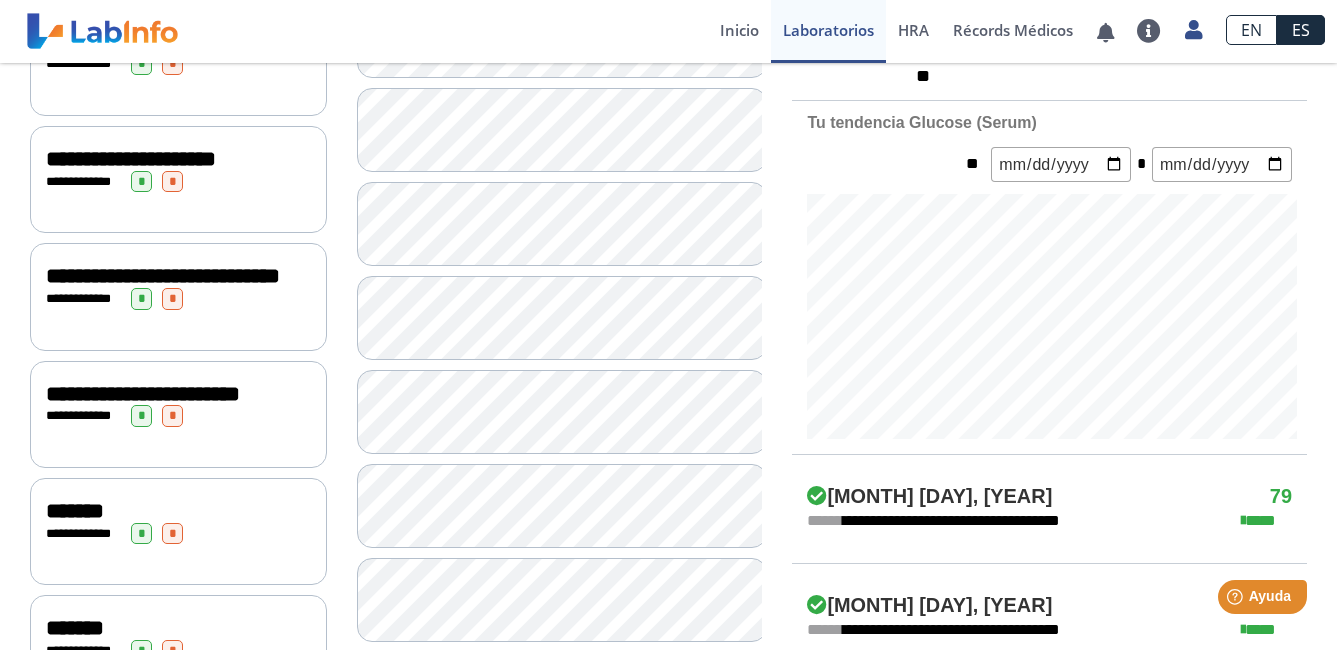 click on "**********" 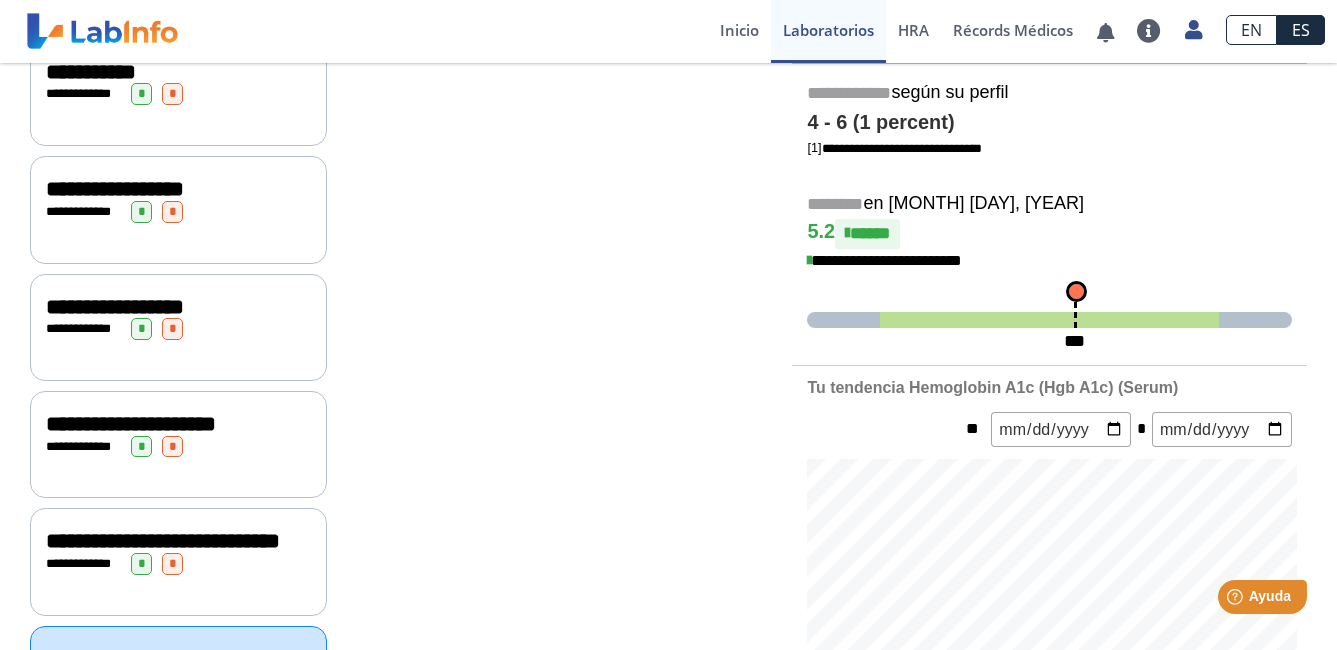 scroll, scrollTop: 356, scrollLeft: 0, axis: vertical 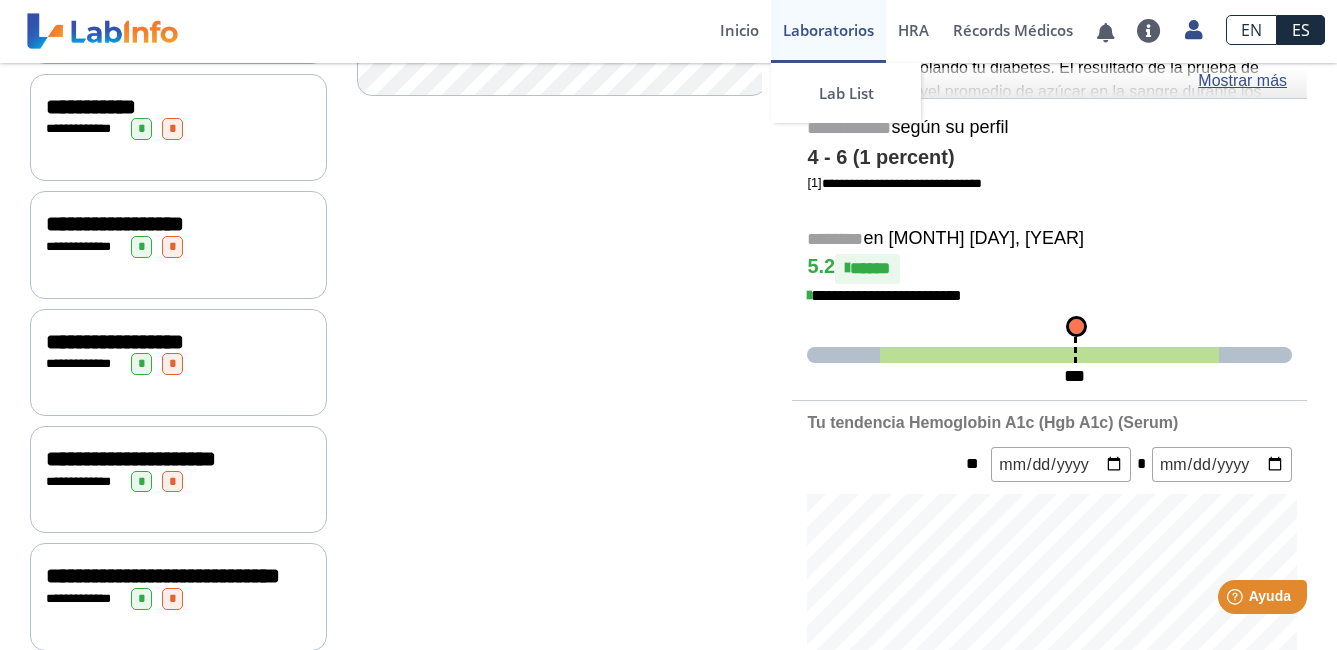 click on "Laboratorios" at bounding box center (828, 31) 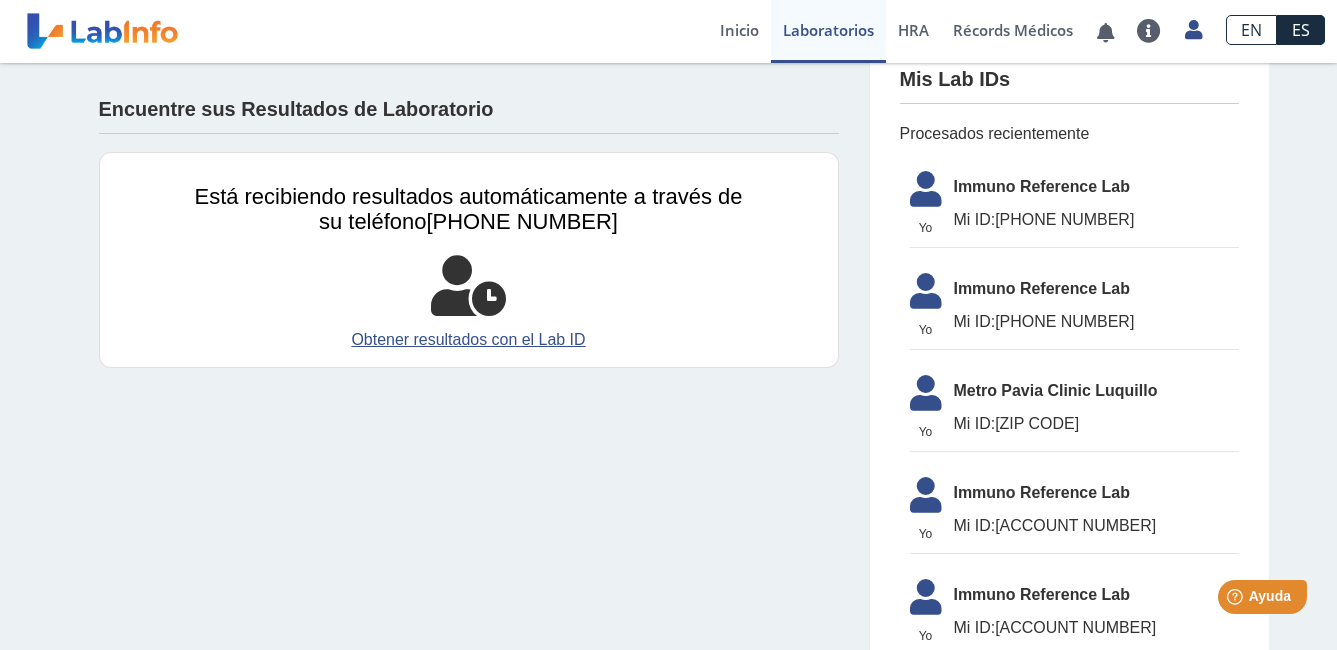 scroll, scrollTop: 0, scrollLeft: 0, axis: both 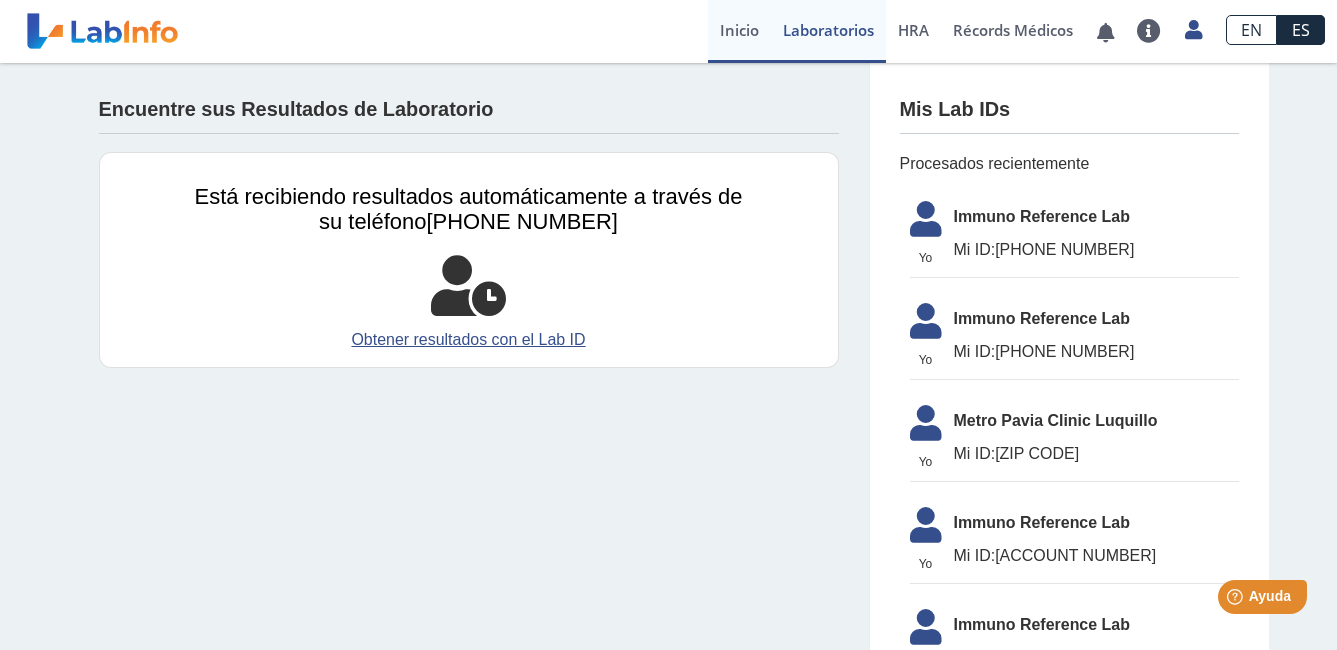 click on "Inicio" at bounding box center [739, 31] 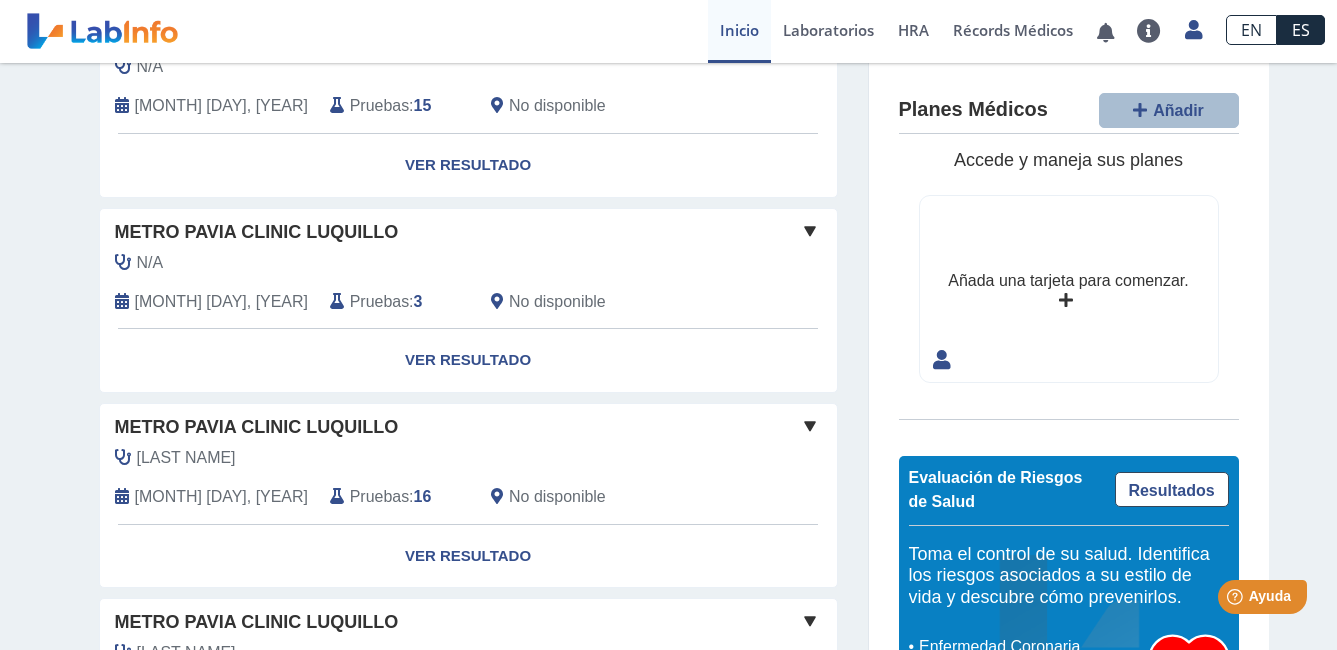 scroll, scrollTop: 300, scrollLeft: 0, axis: vertical 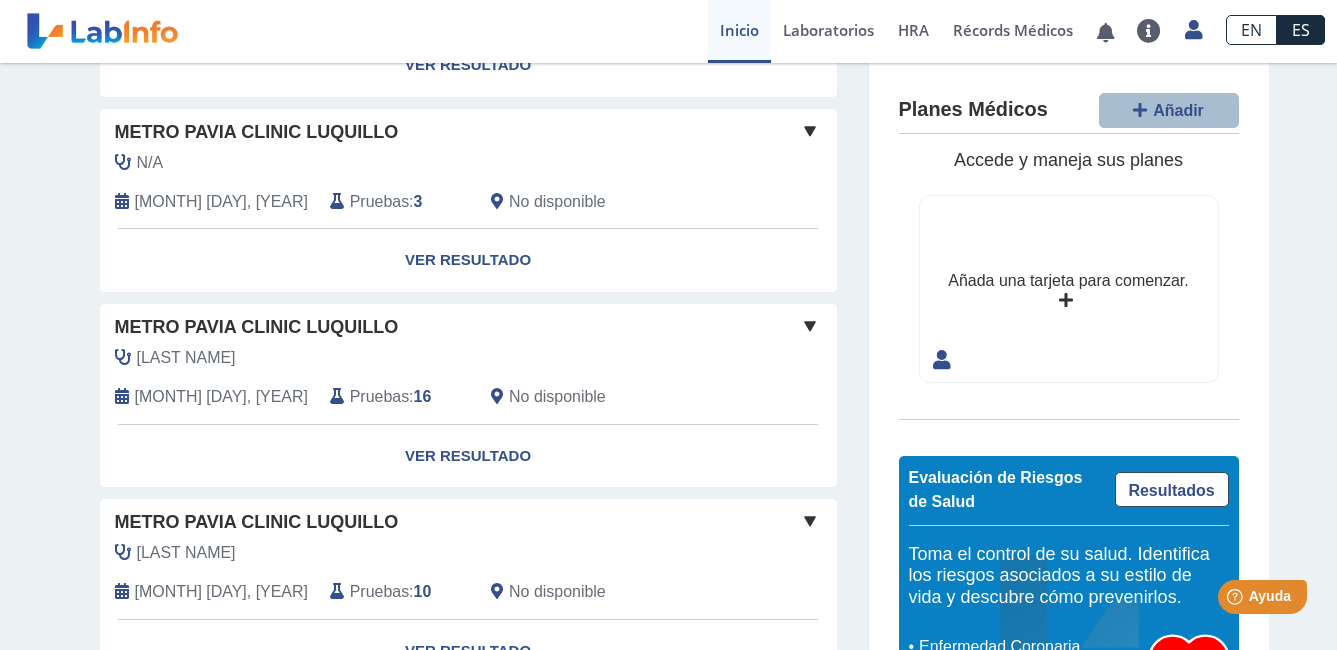 click 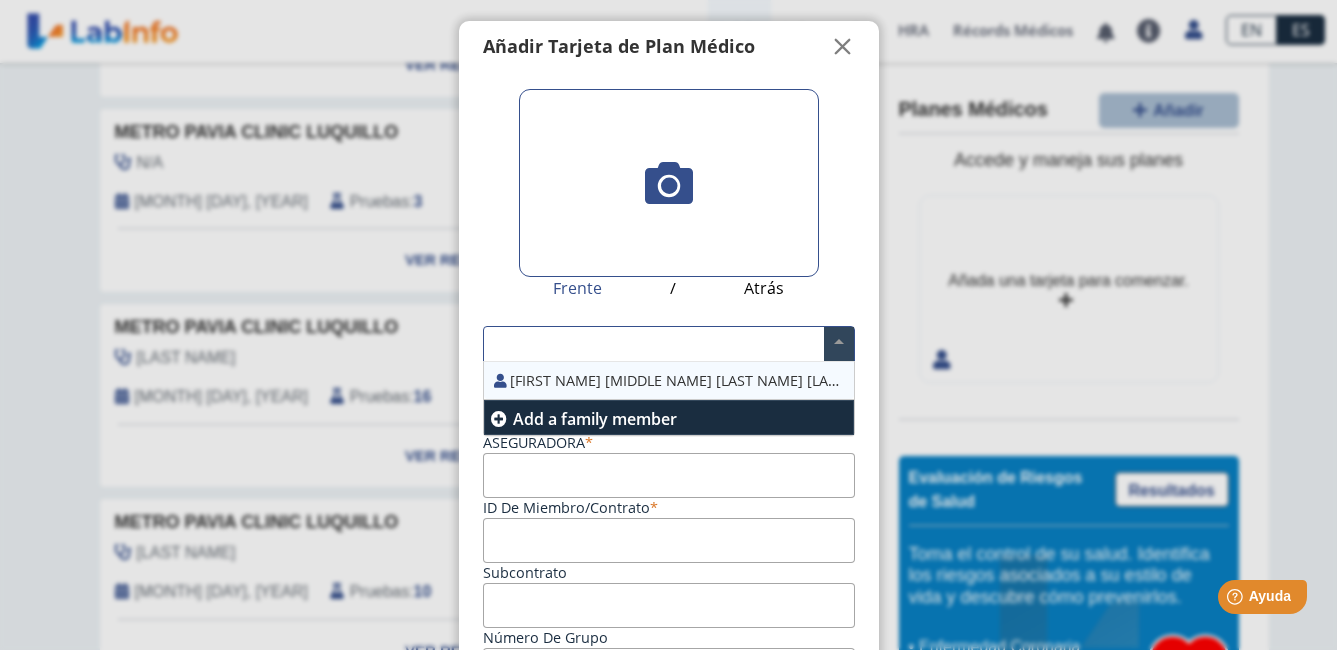 click at bounding box center [669, 344] 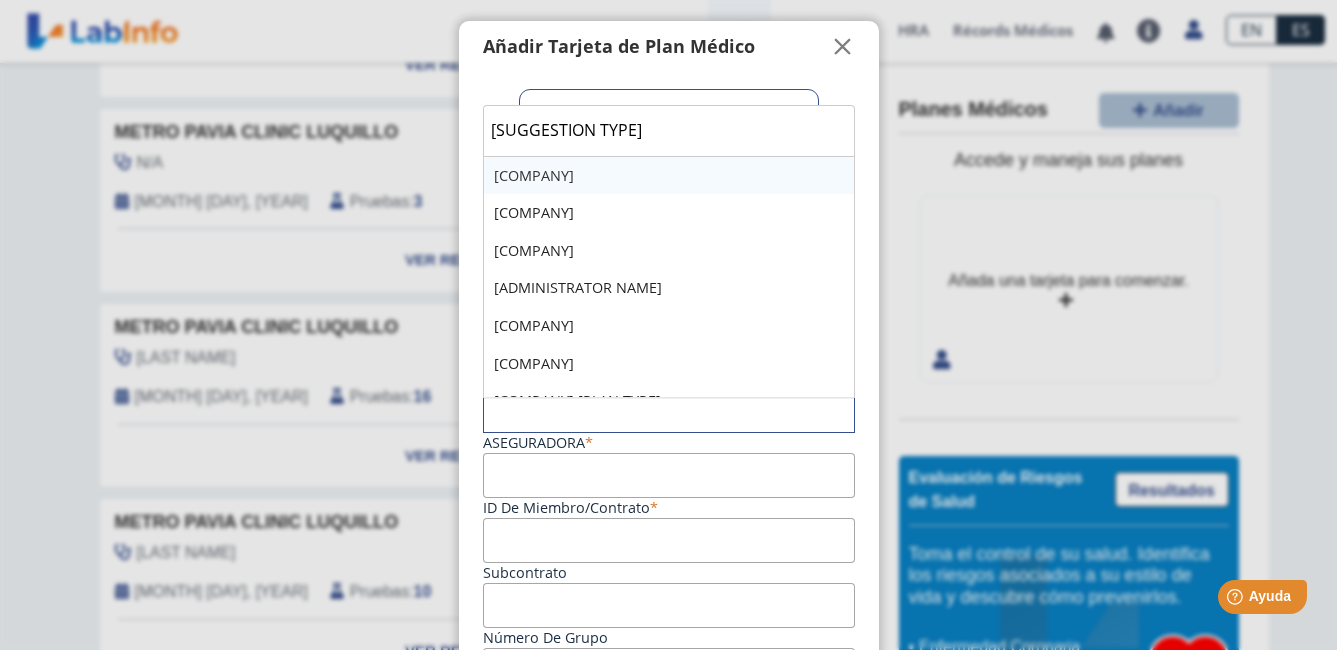 click at bounding box center [669, 415] 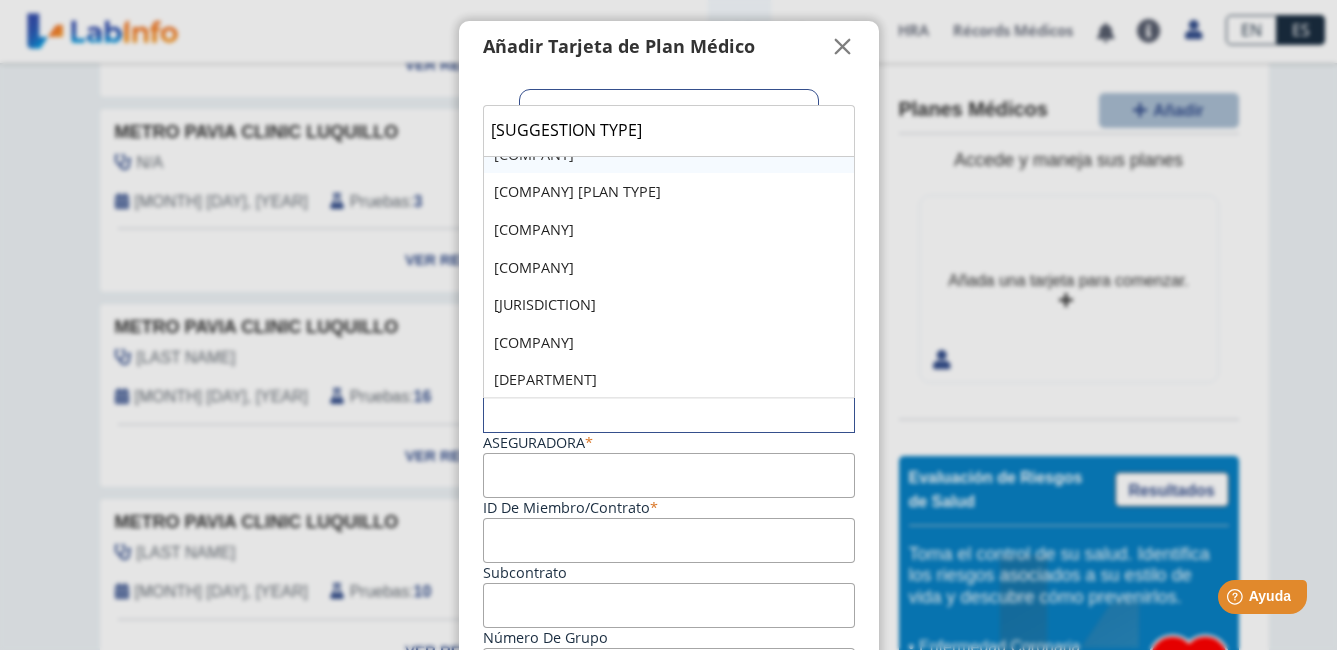 scroll, scrollTop: 1500, scrollLeft: 0, axis: vertical 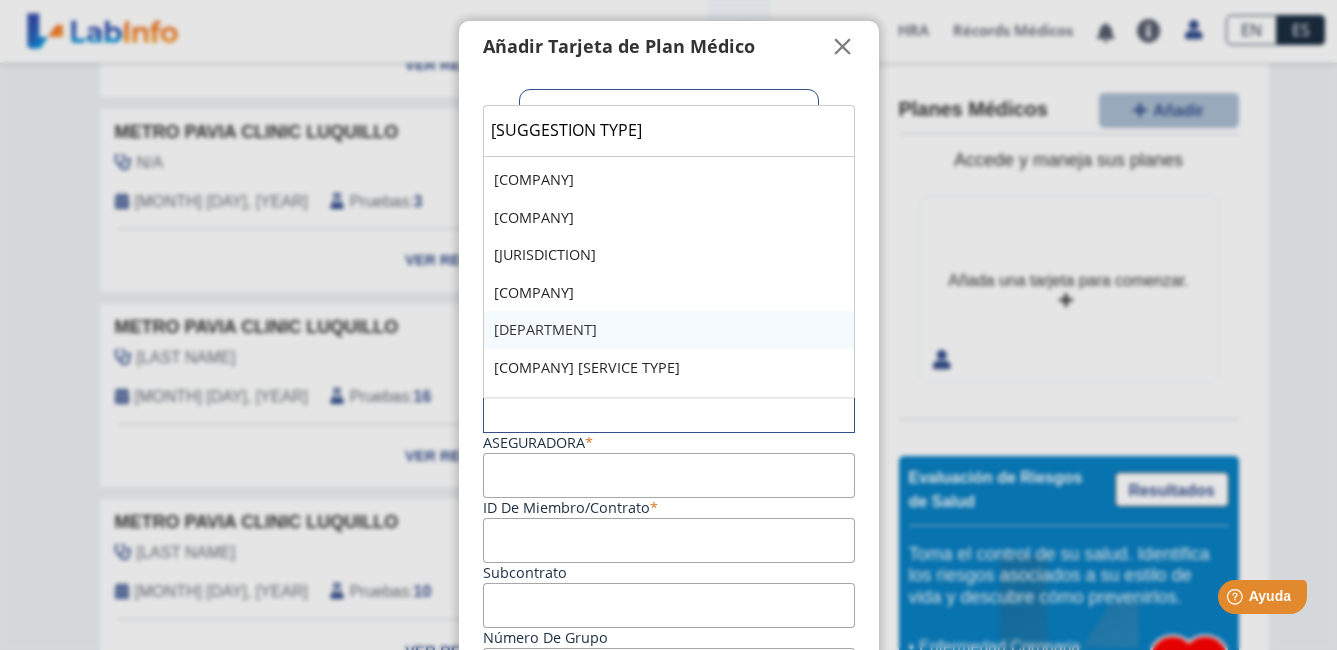click on "[DEPARTMENT]" at bounding box center (669, 330) 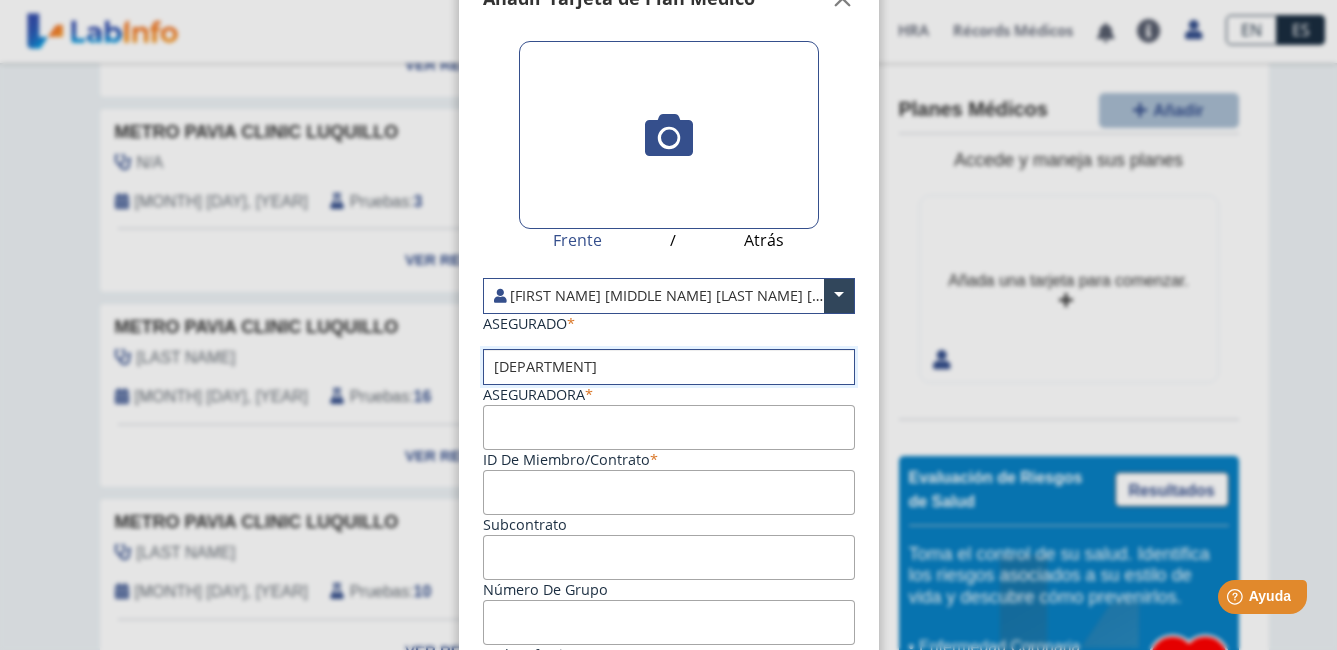 scroll, scrollTop: 0, scrollLeft: 0, axis: both 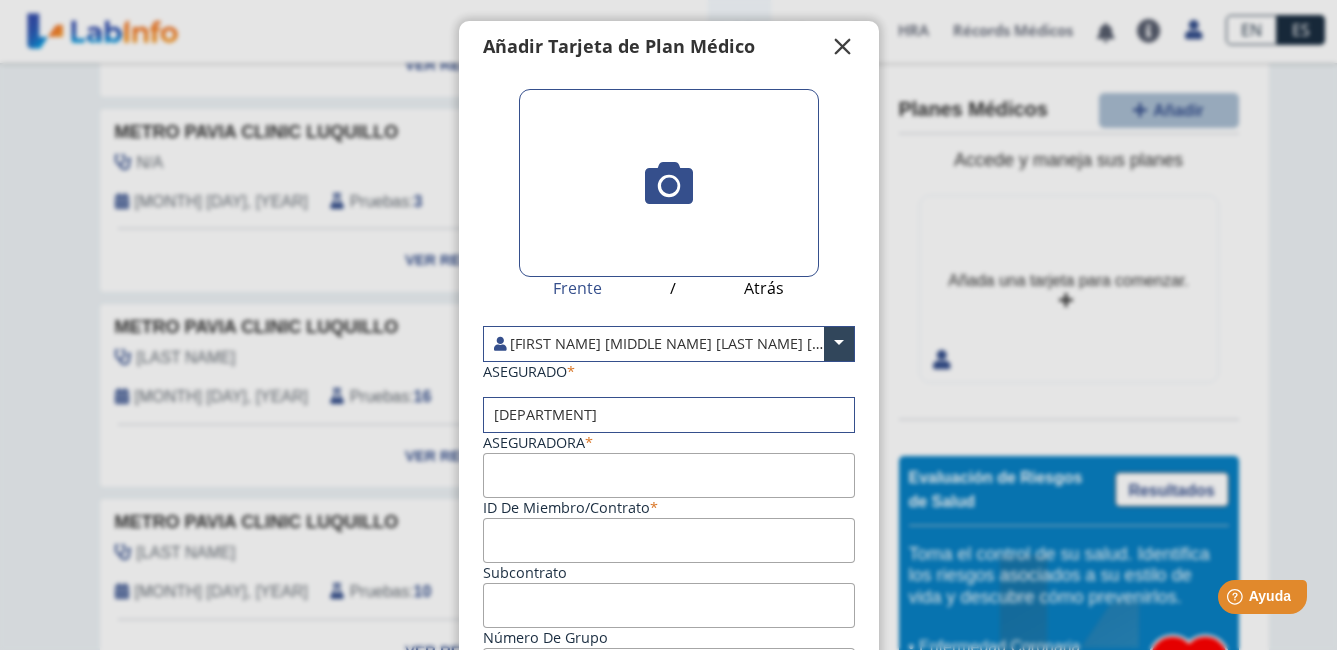 click on "" 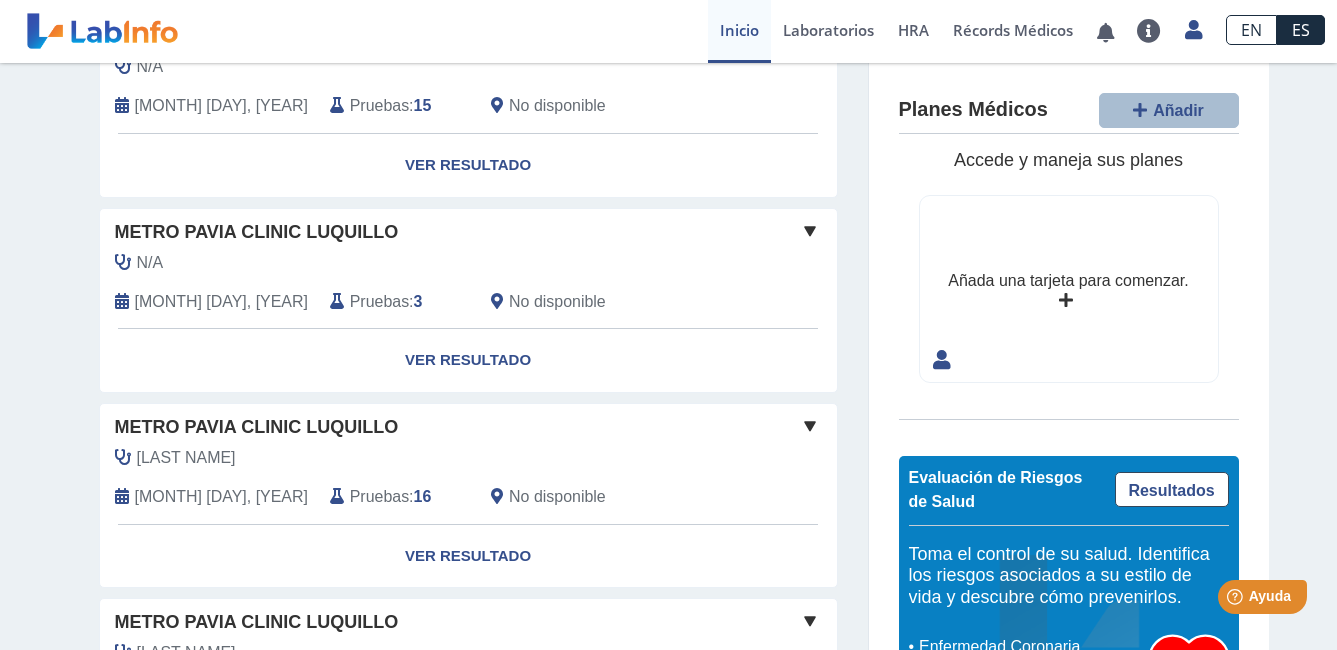 scroll, scrollTop: 100, scrollLeft: 0, axis: vertical 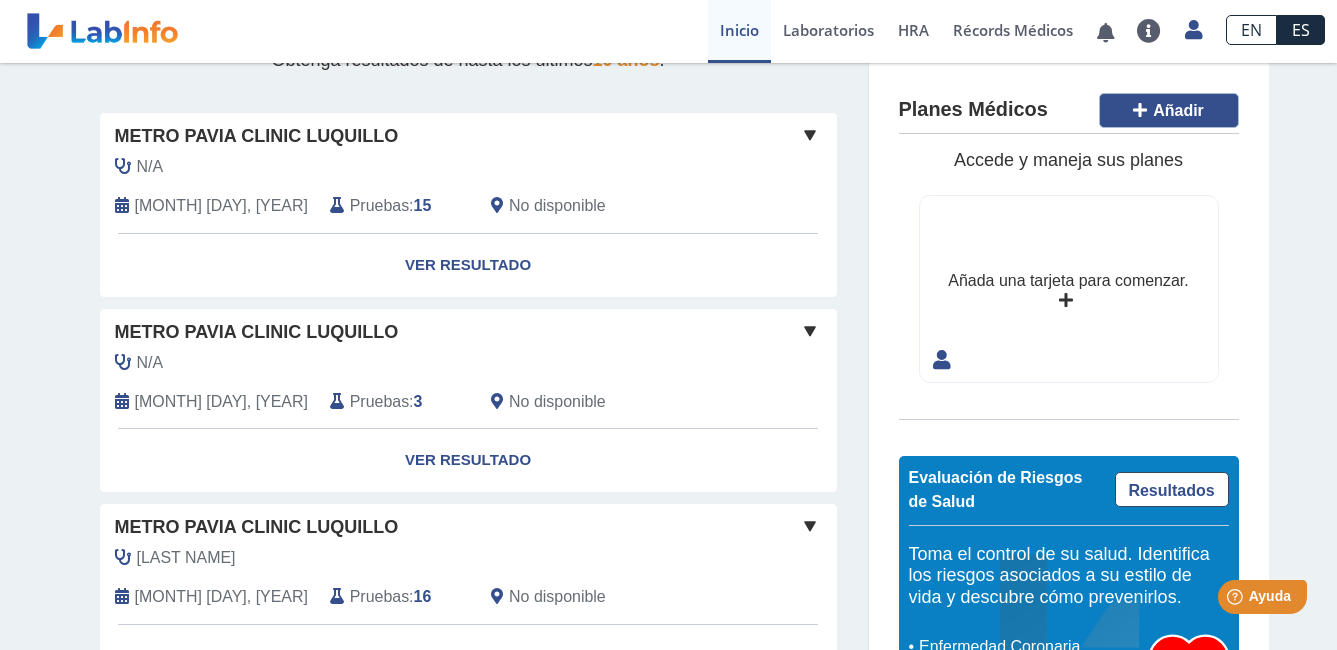 click on "Añadir" 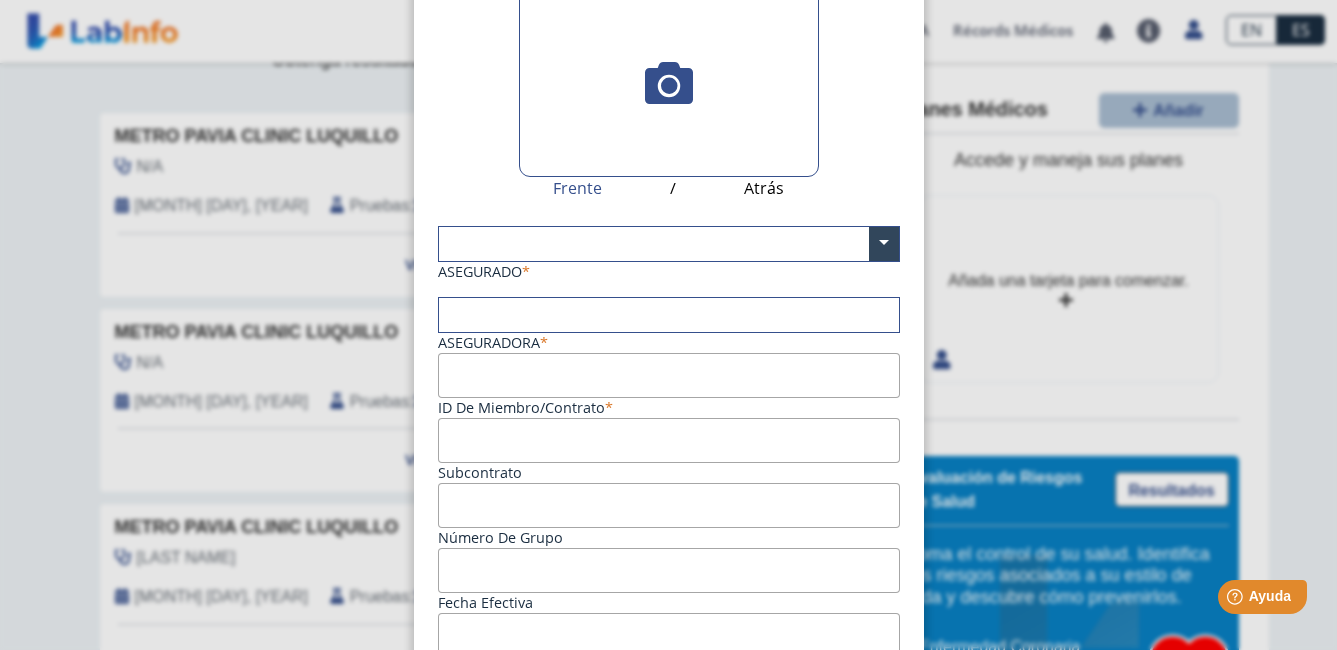 scroll, scrollTop: 0, scrollLeft: 0, axis: both 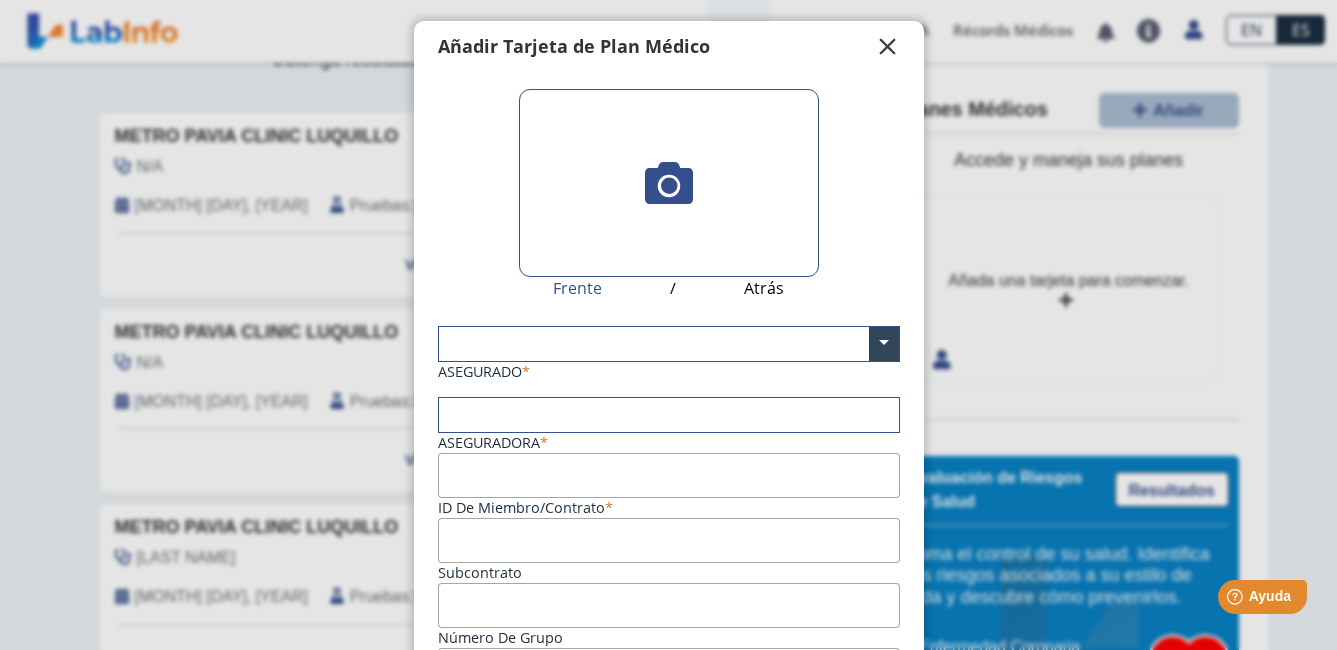 click on "" 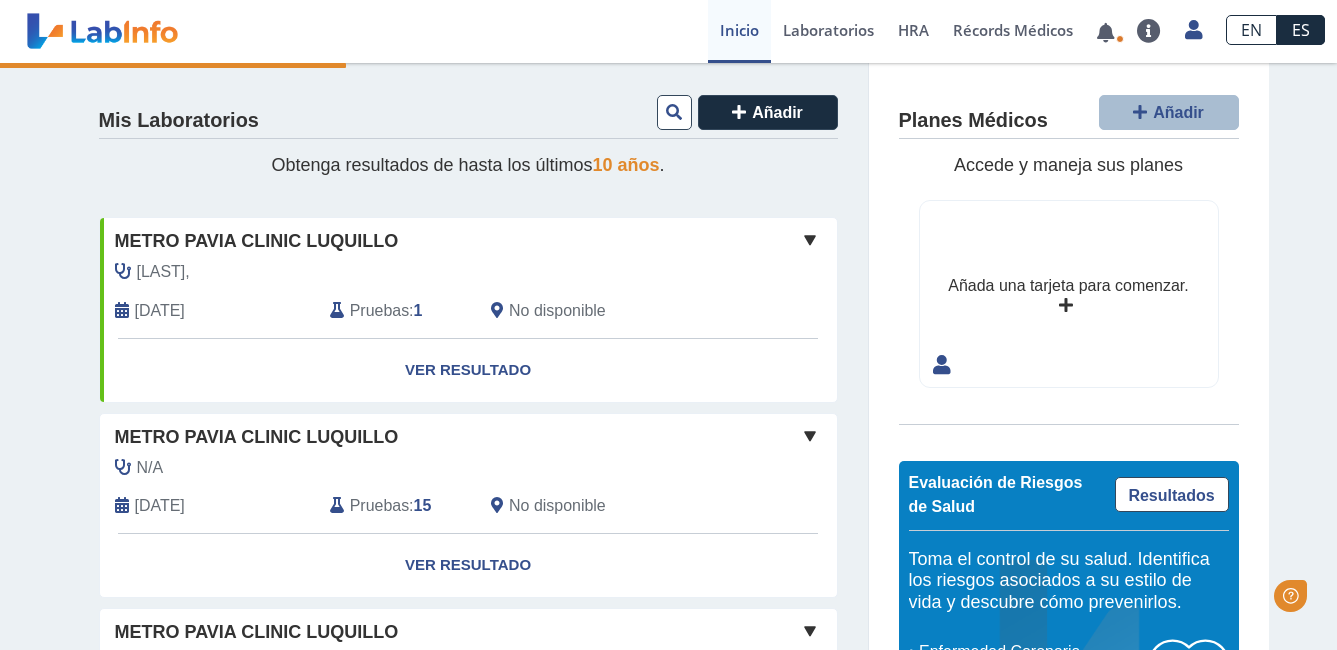 scroll, scrollTop: 0, scrollLeft: 0, axis: both 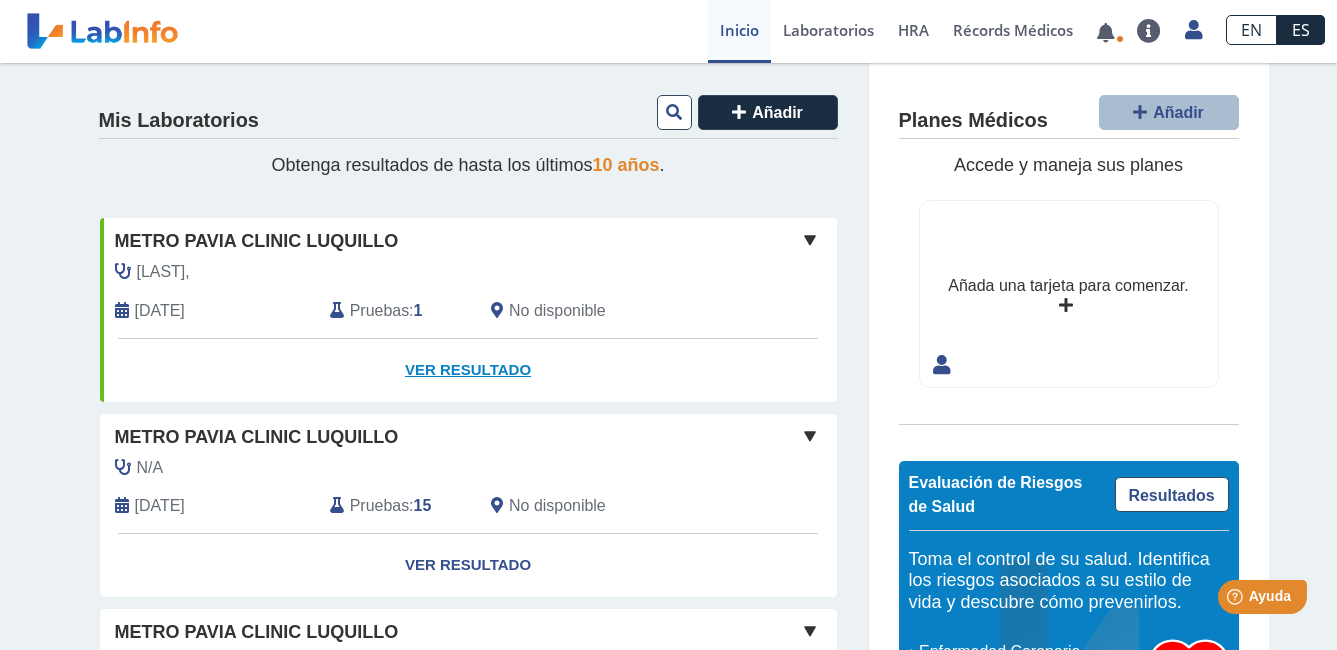 click on "Ver Resultado" 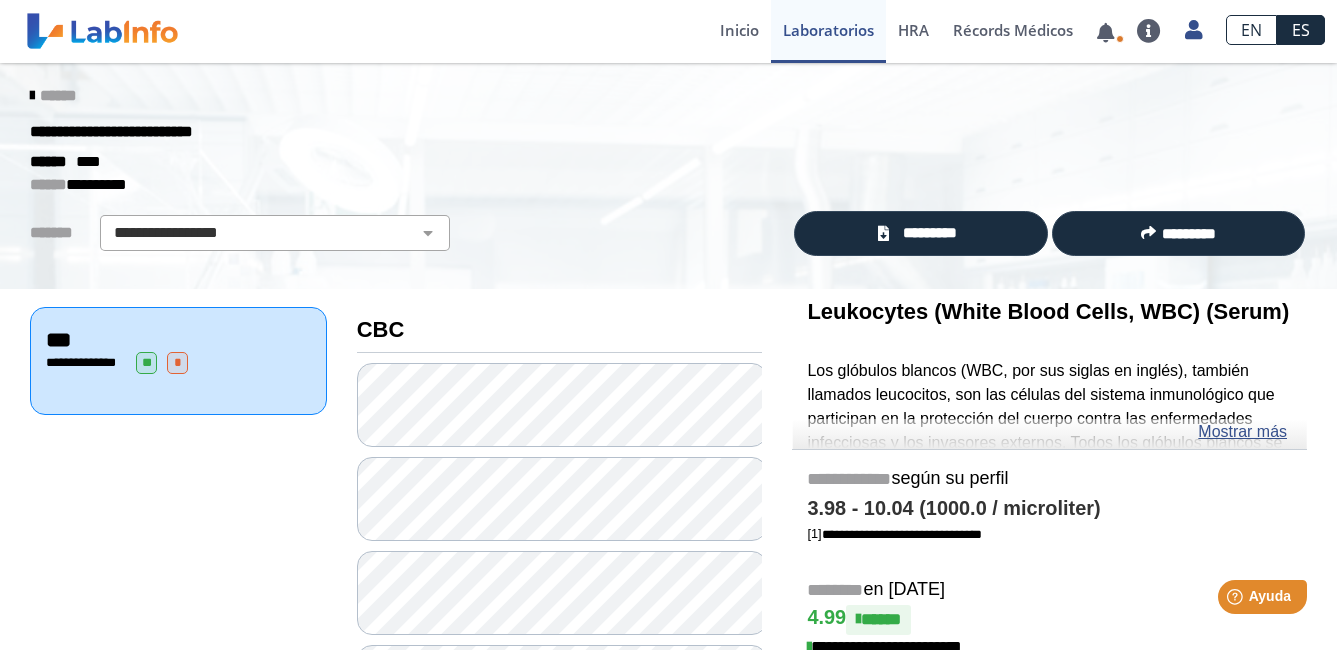scroll, scrollTop: 0, scrollLeft: 0, axis: both 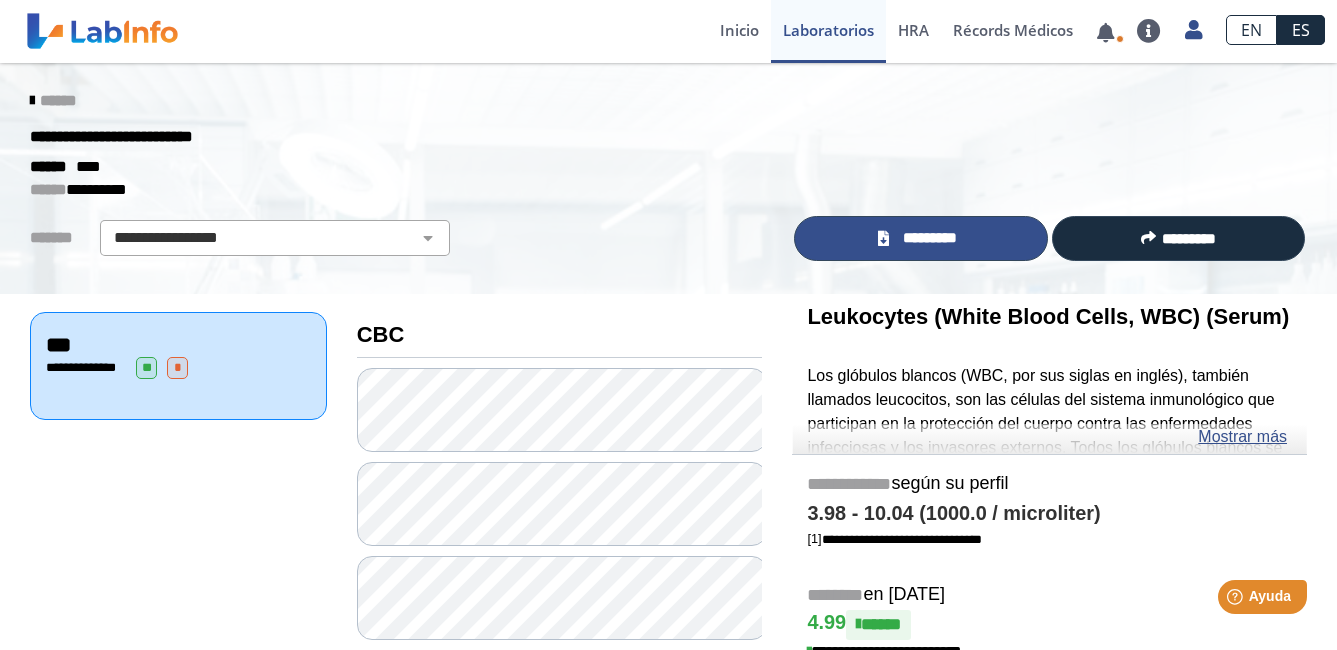click on "*********" 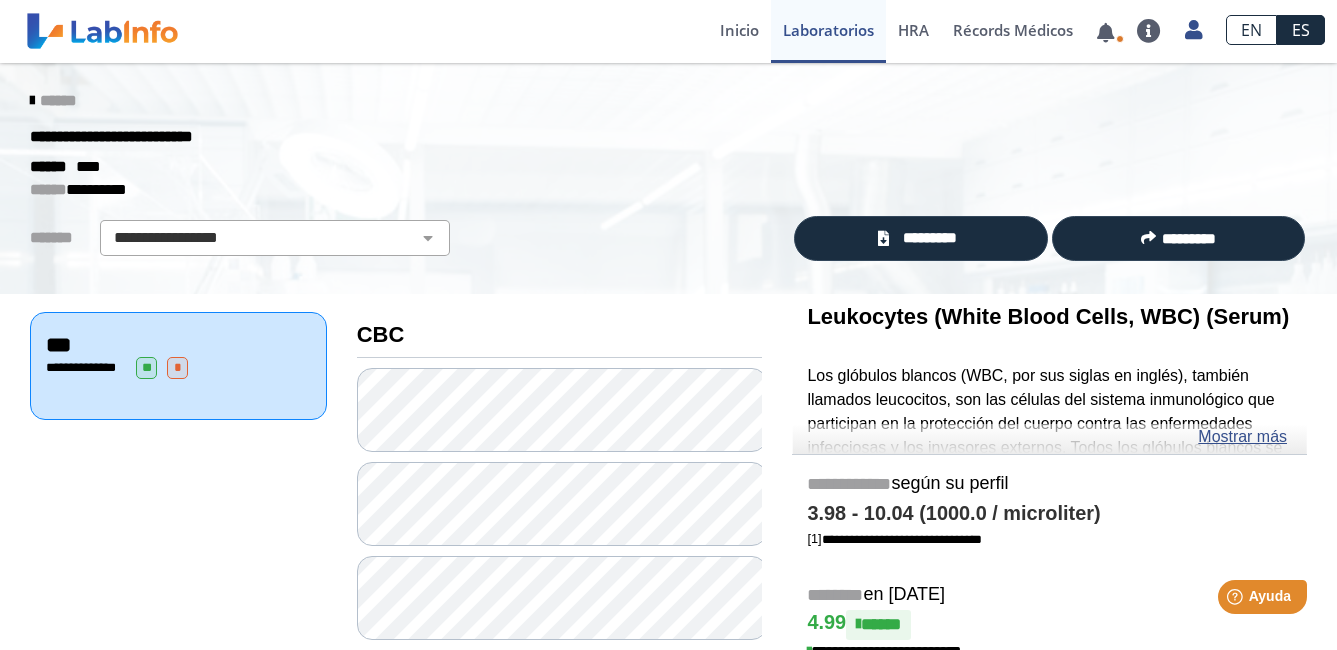 click 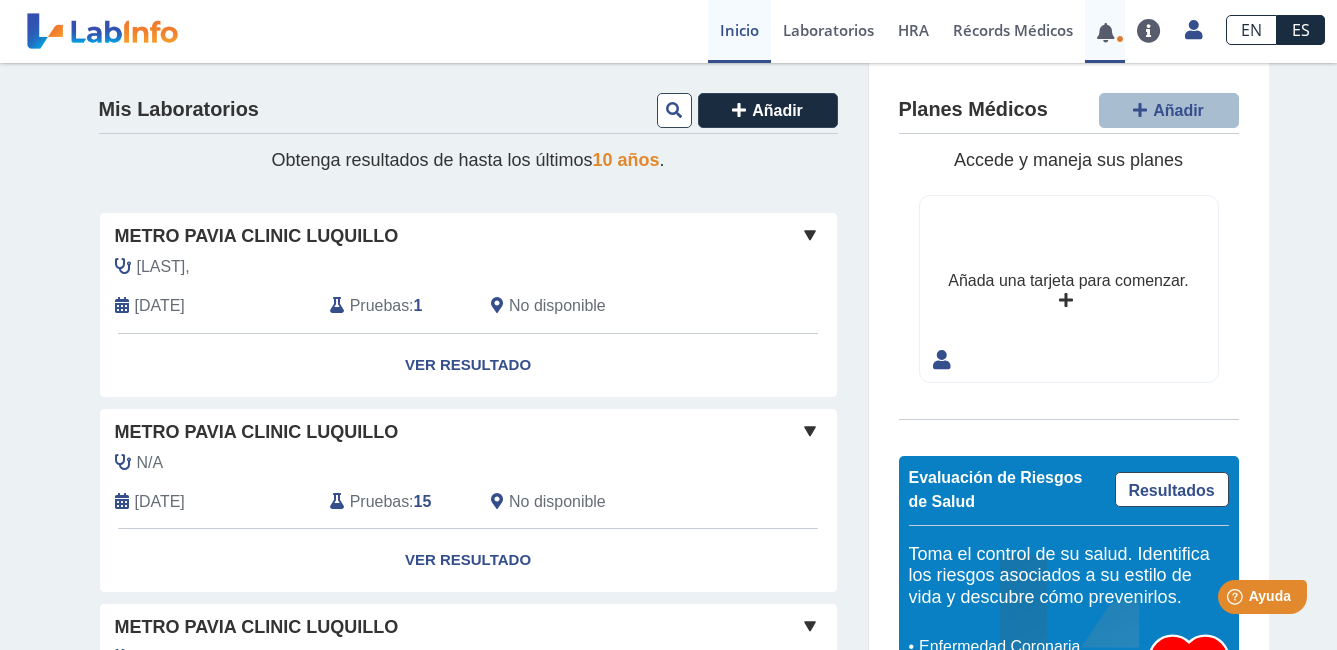 click at bounding box center [1105, 32] 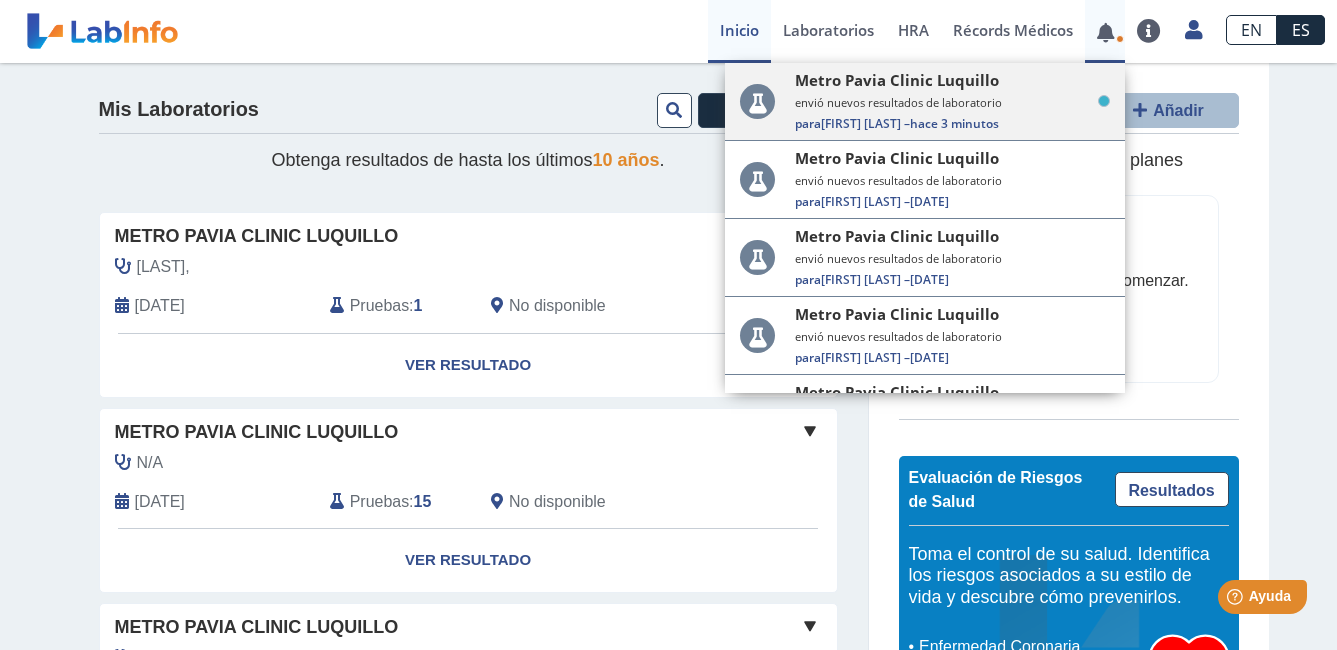 click on "Metro Pavia Clinic Luquillo" at bounding box center (897, 80) 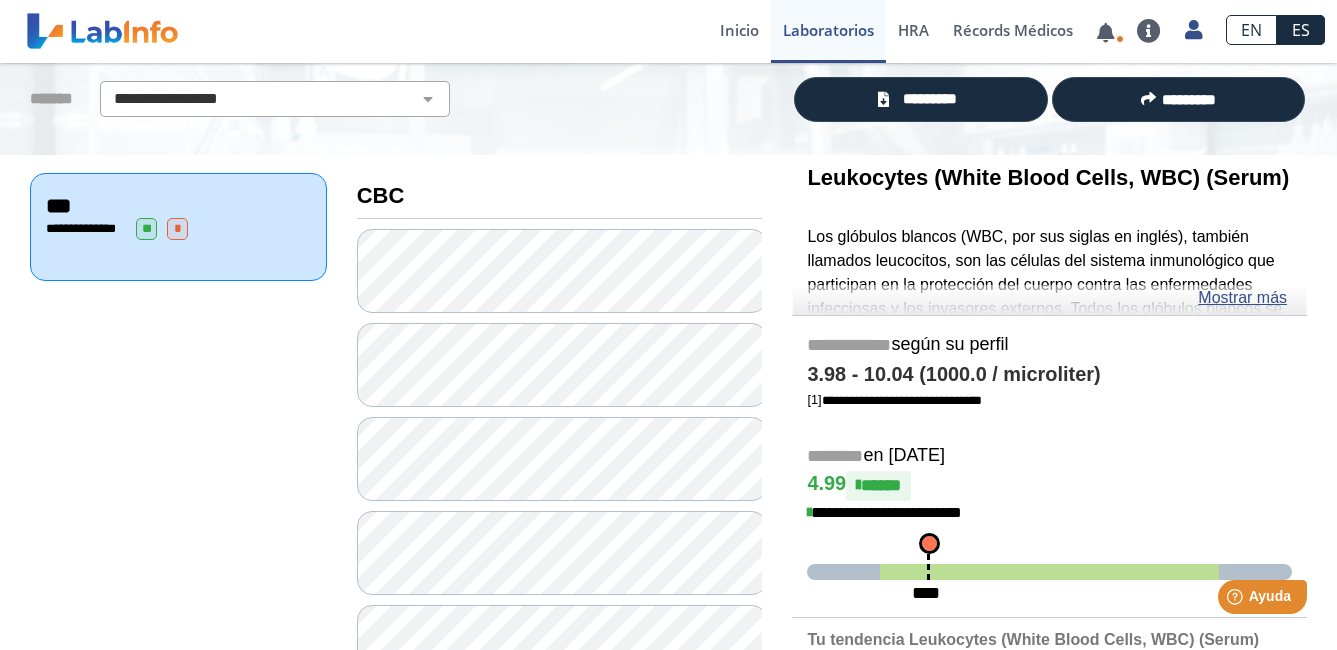 scroll, scrollTop: 138, scrollLeft: 0, axis: vertical 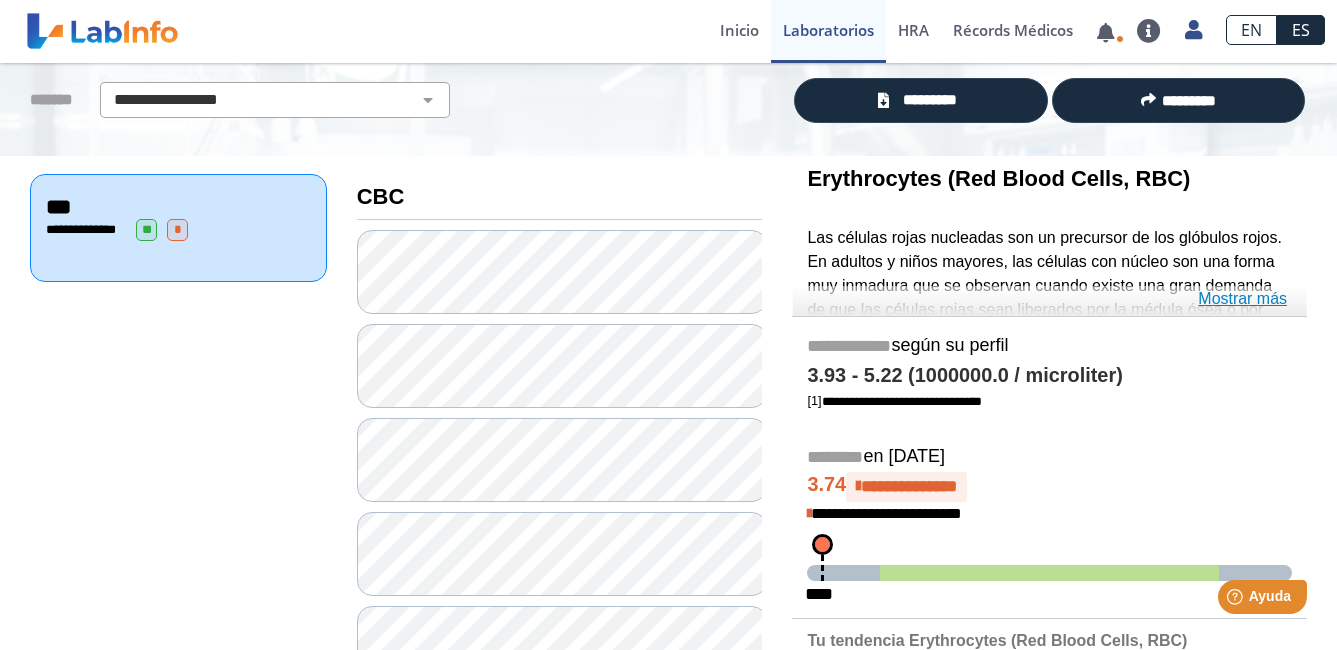 click on "Mostrar más" 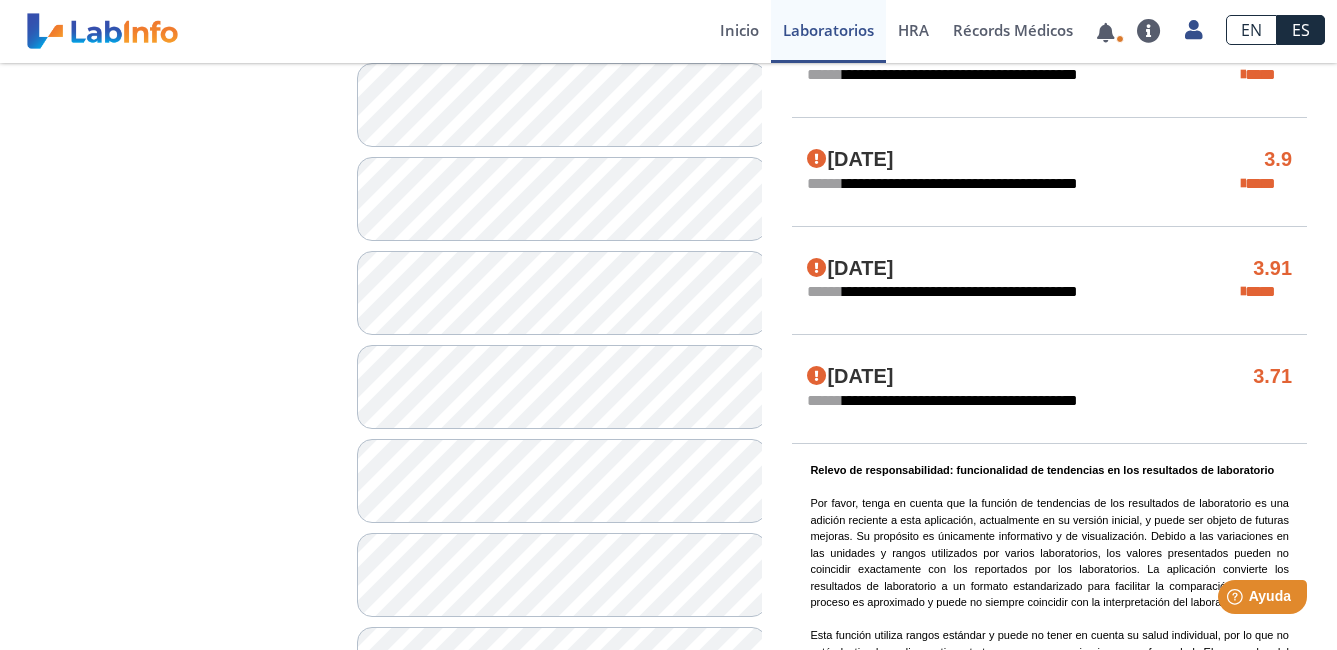 scroll, scrollTop: 1338, scrollLeft: 0, axis: vertical 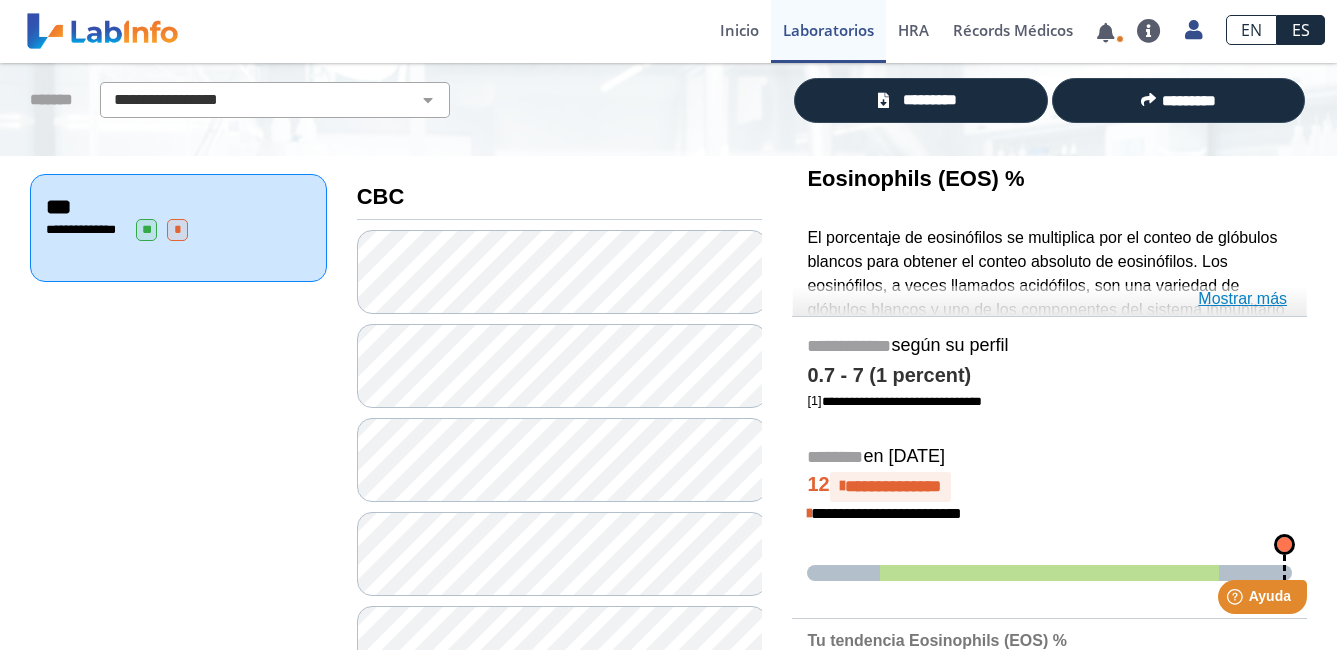 click on "Mostrar más" 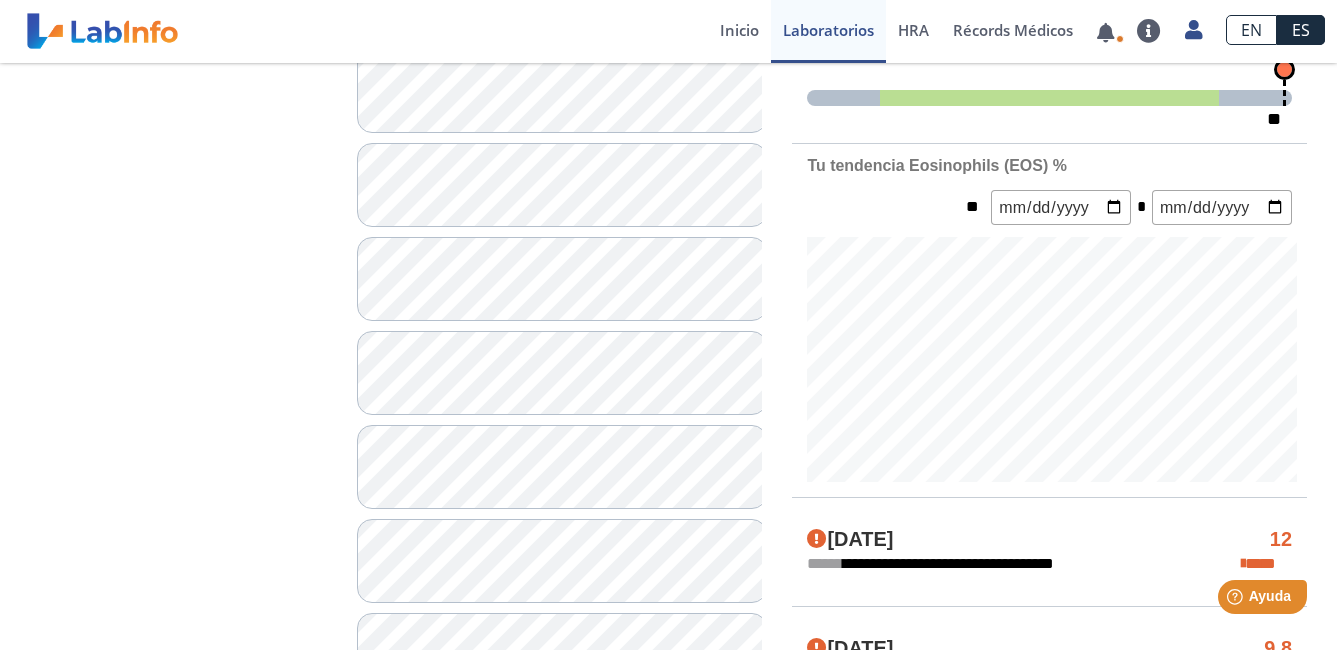 scroll, scrollTop: 738, scrollLeft: 0, axis: vertical 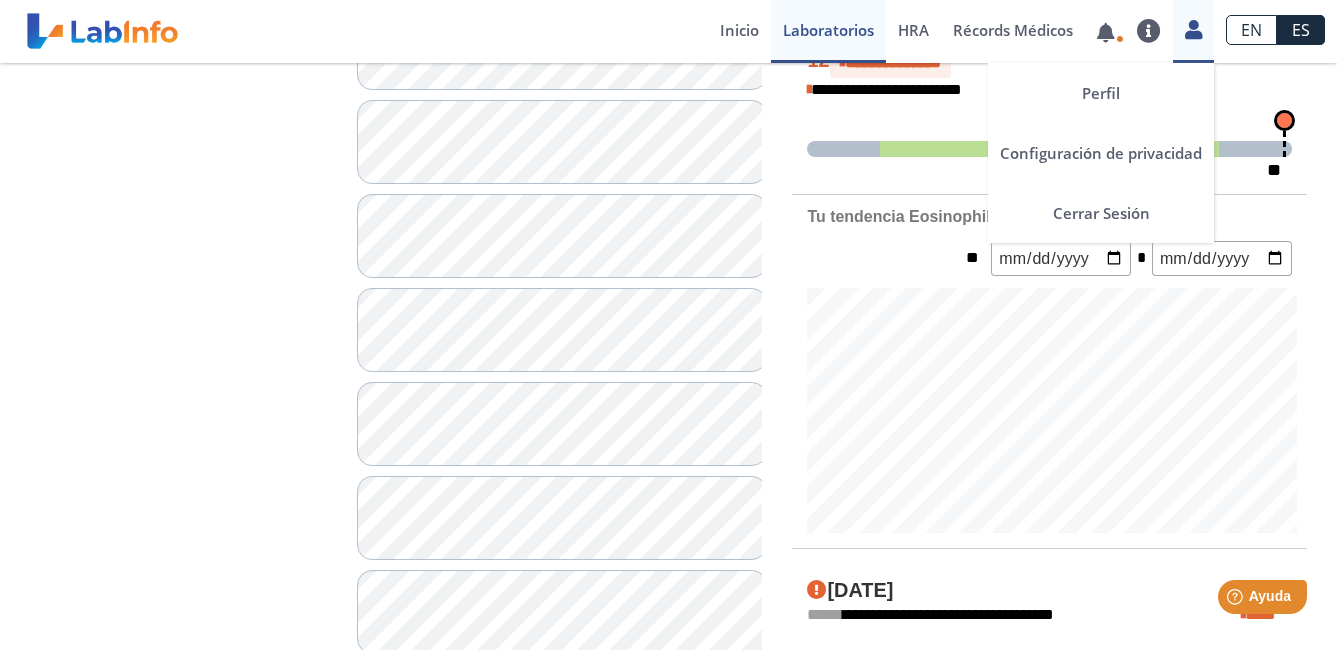 click on "Perfil Configuración de privacidad Cerrar Sesión" at bounding box center [1193, 31] 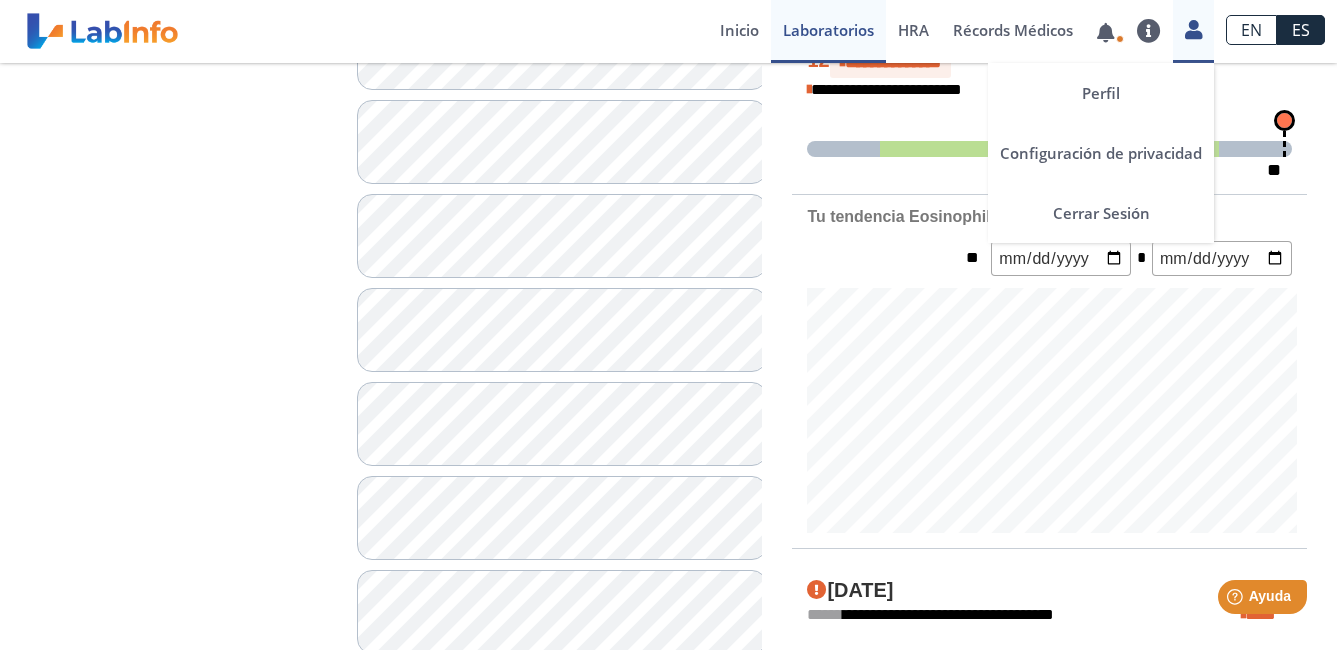 drag, startPoint x: 1185, startPoint y: 32, endPoint x: 1185, endPoint y: 44, distance: 12 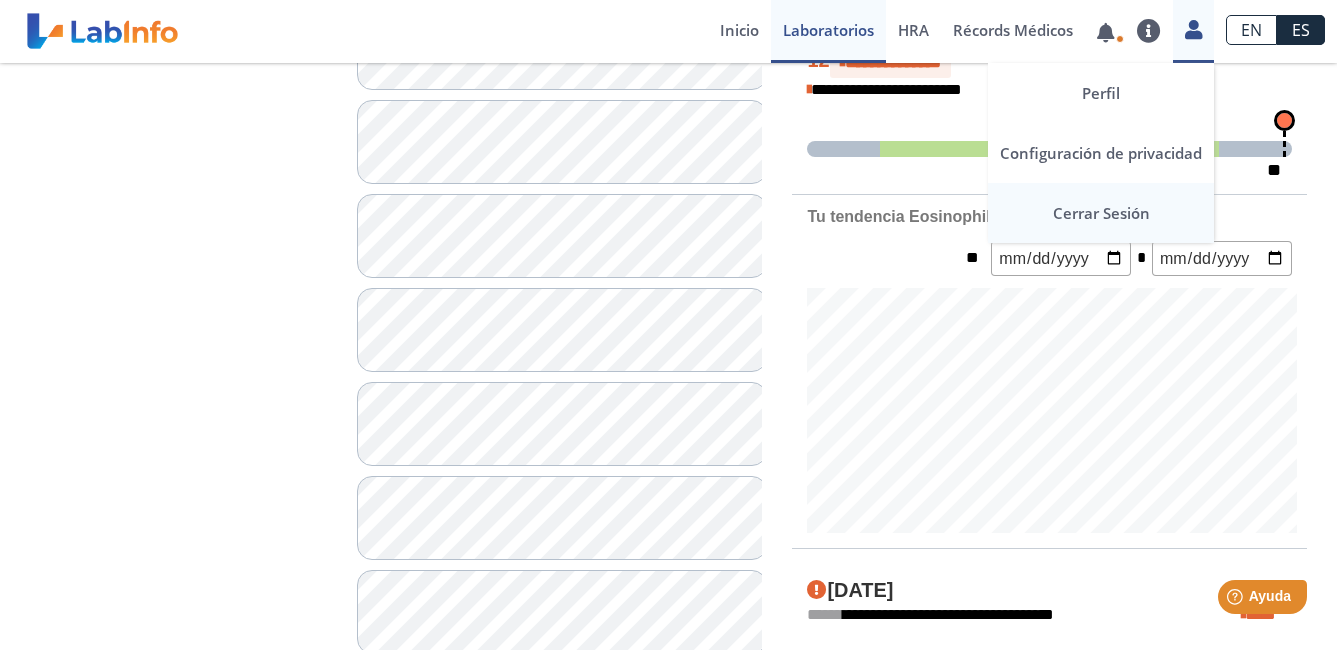 click on "Cerrar Sesión" at bounding box center (1101, 213) 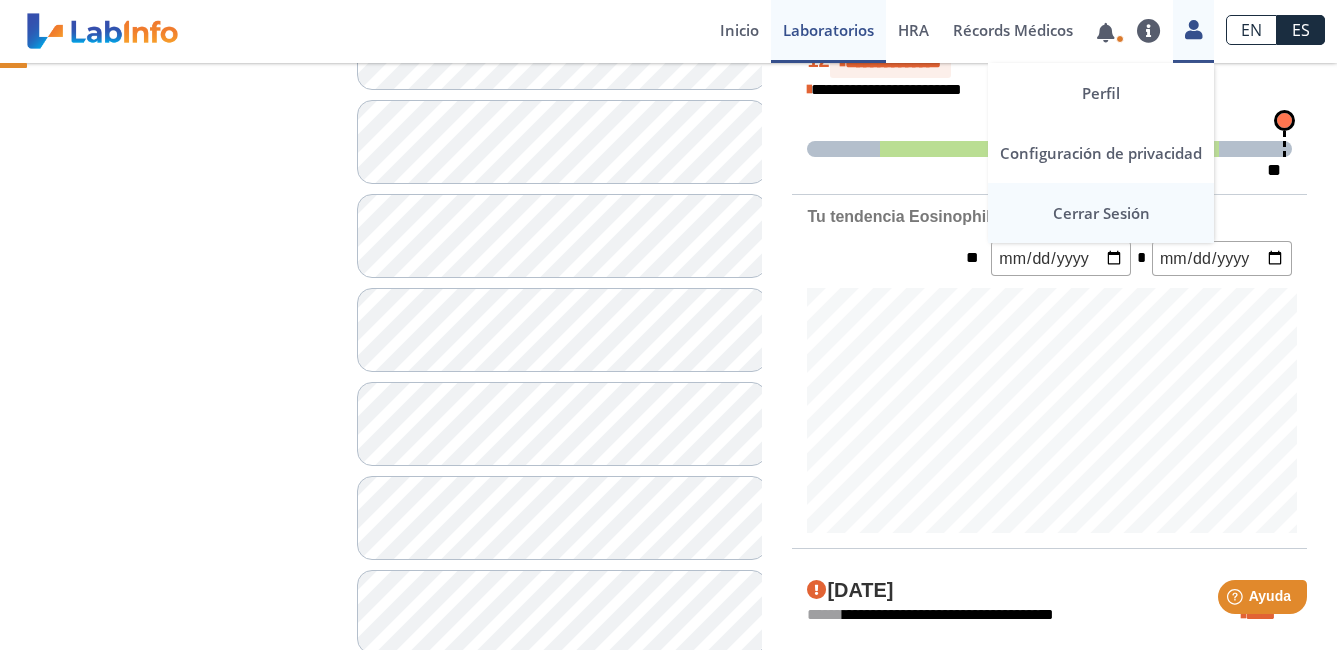 scroll, scrollTop: 129, scrollLeft: 0, axis: vertical 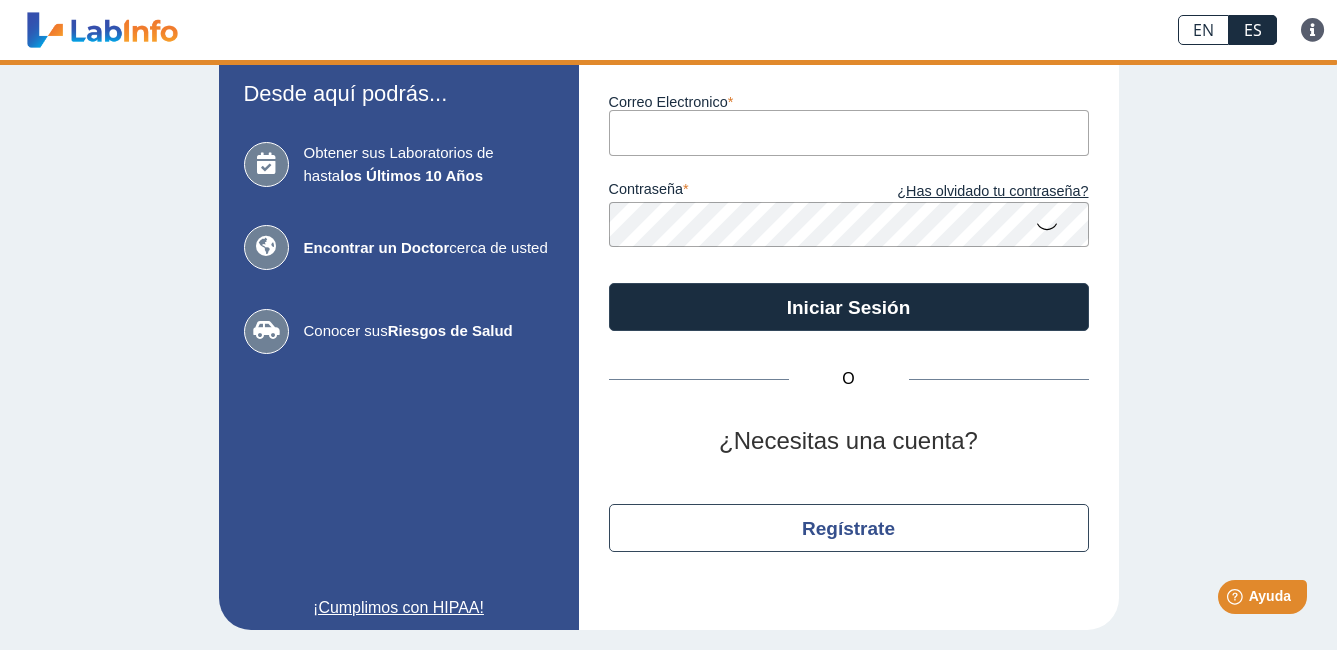 type on "[USERNAME]@[DOMAIN]" 